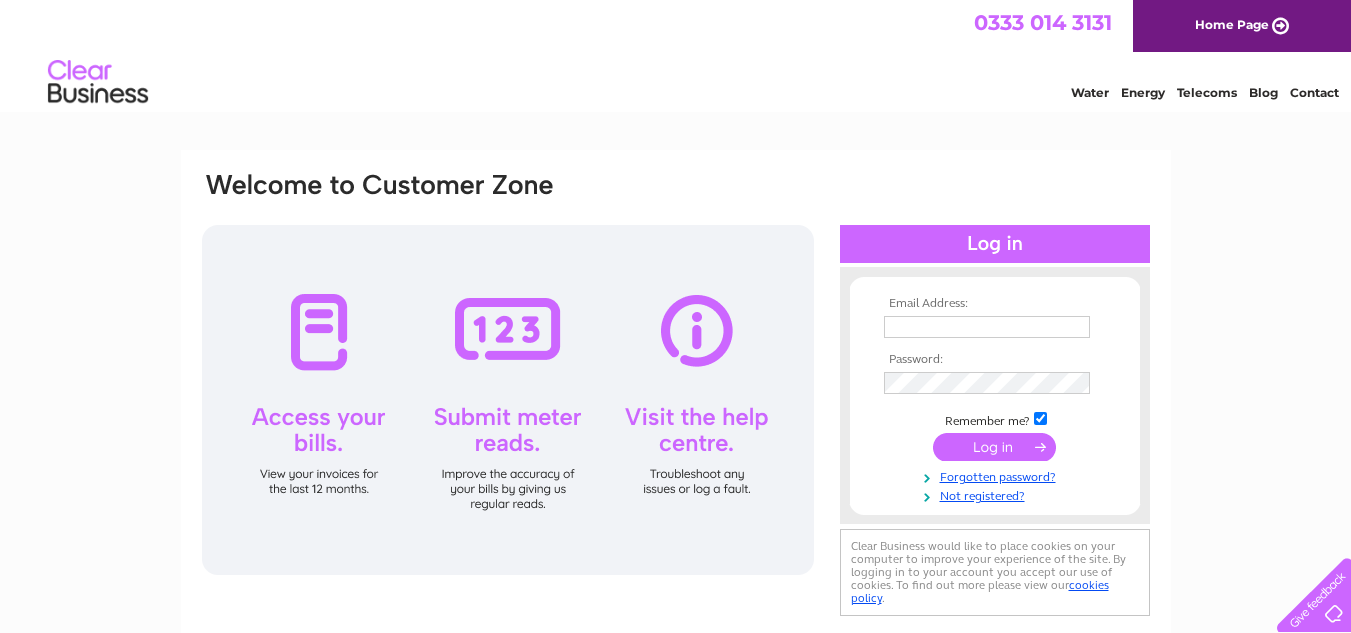 scroll, scrollTop: 0, scrollLeft: 0, axis: both 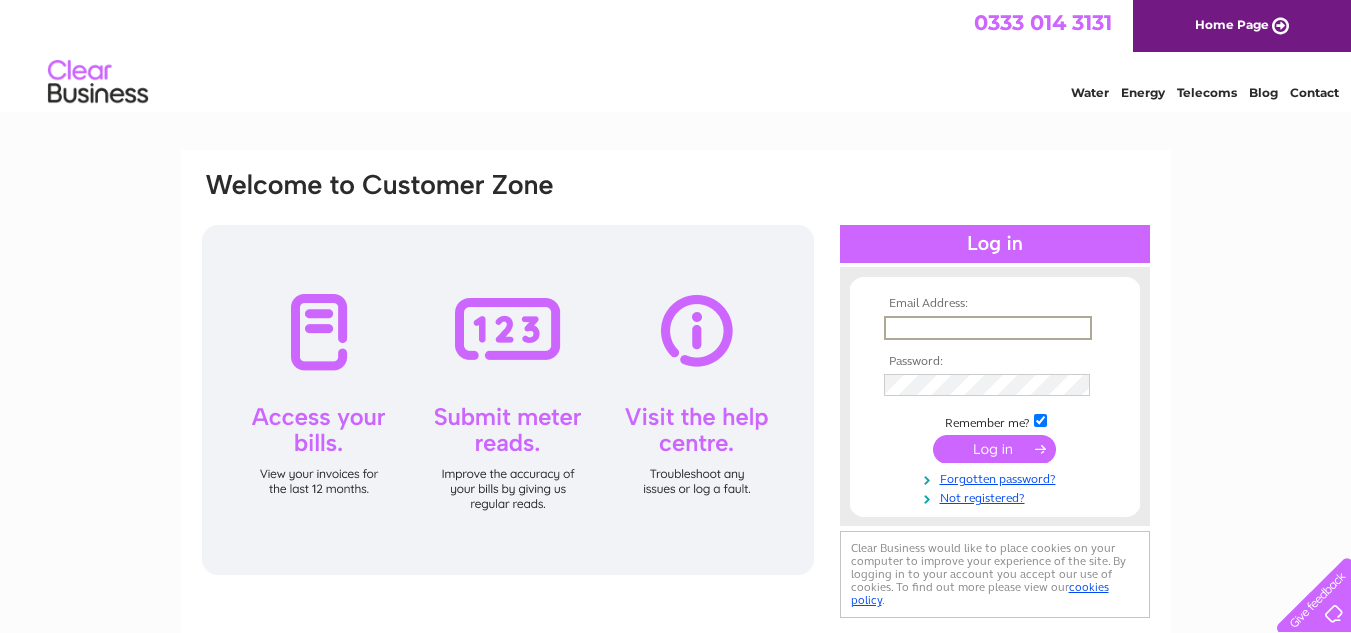 type on "[EMAIL_ADDRESS][DOMAIN_NAME]" 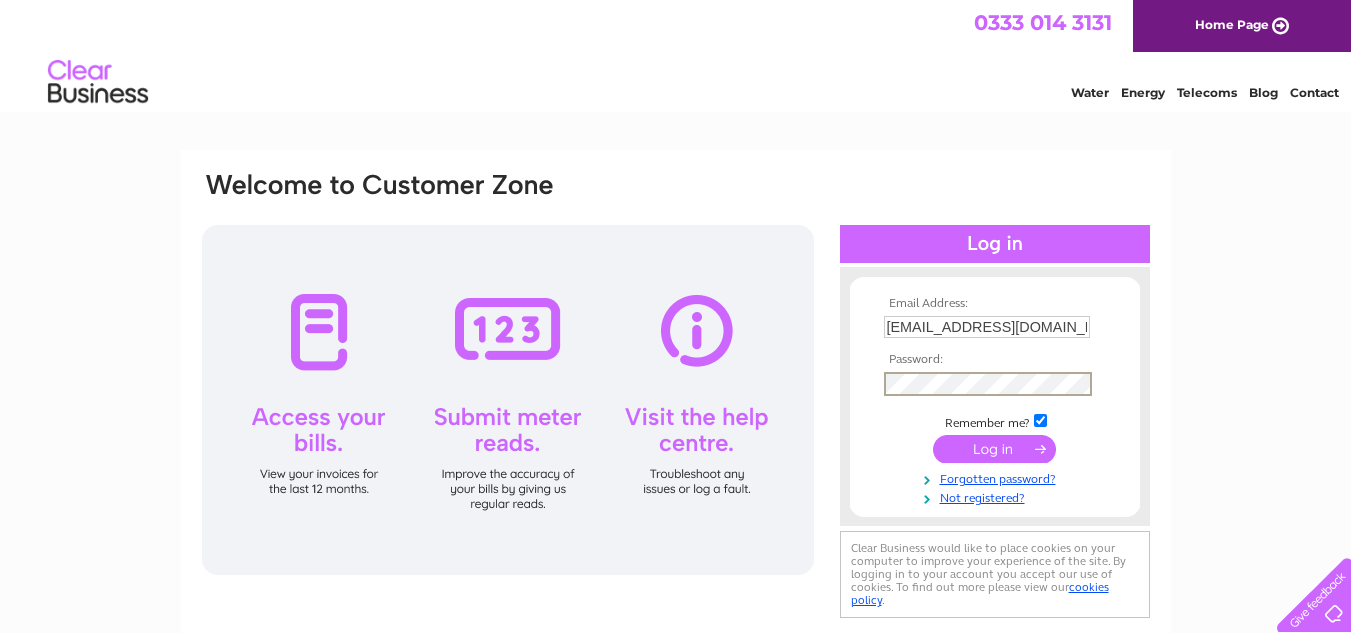click at bounding box center (995, 449) 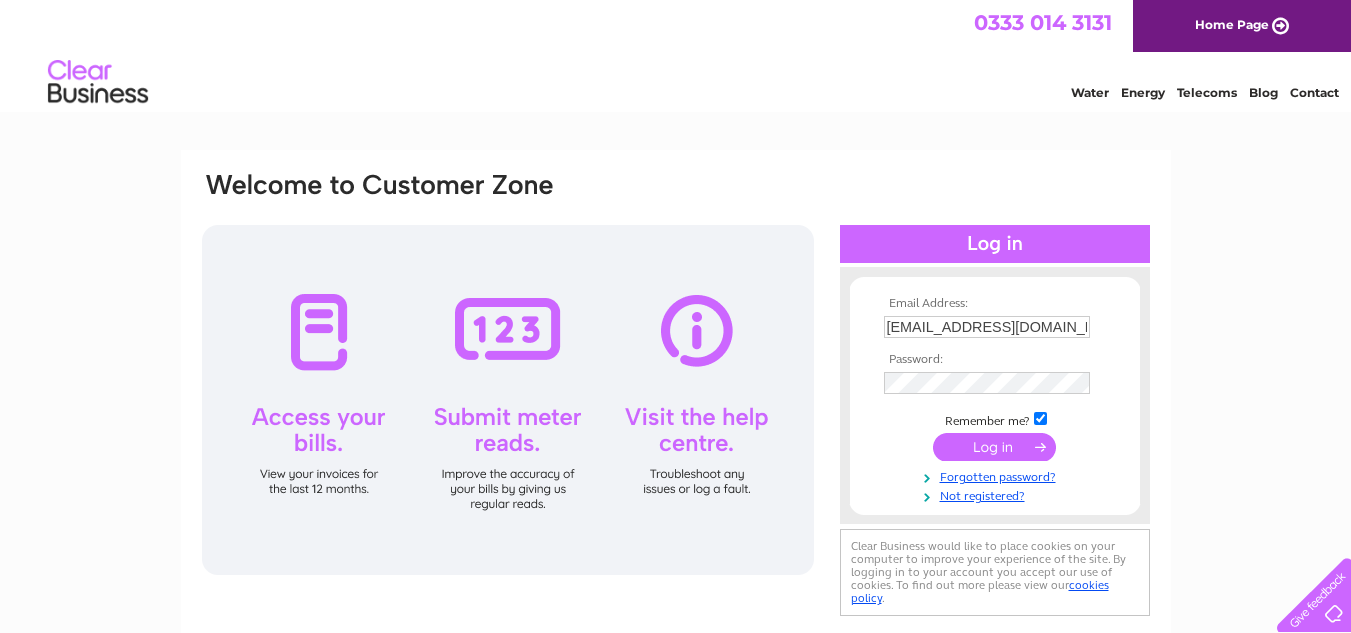 click at bounding box center [994, 447] 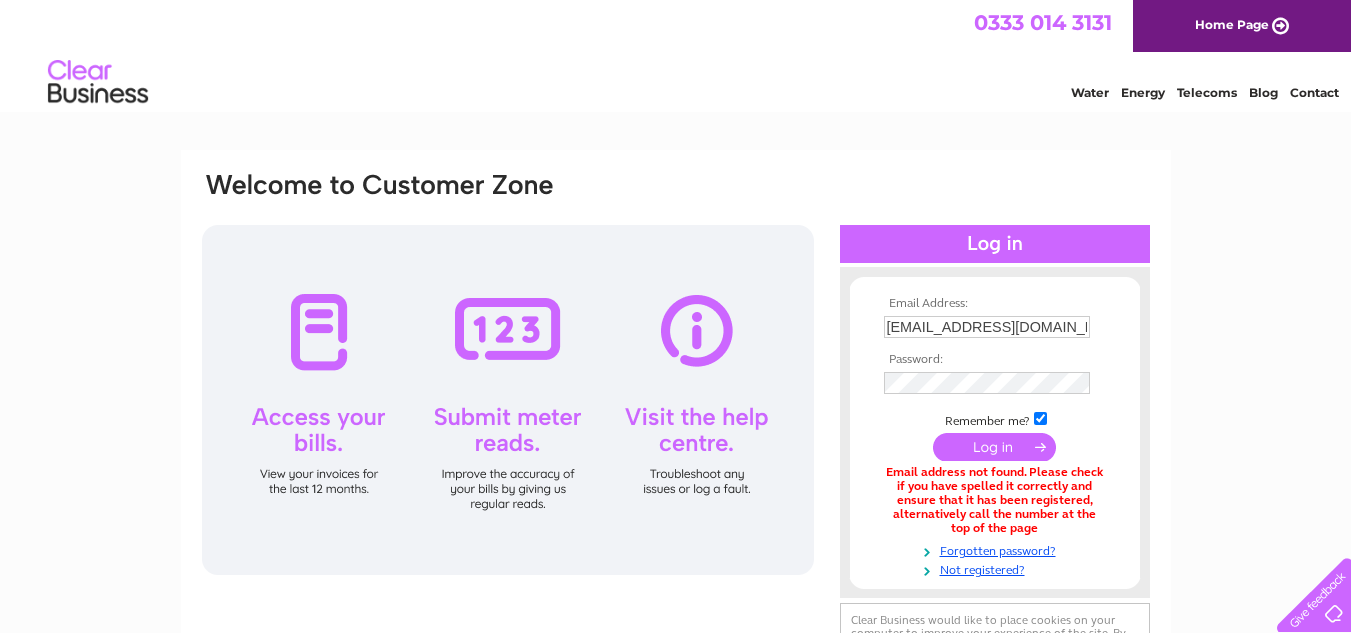 scroll, scrollTop: 0, scrollLeft: 0, axis: both 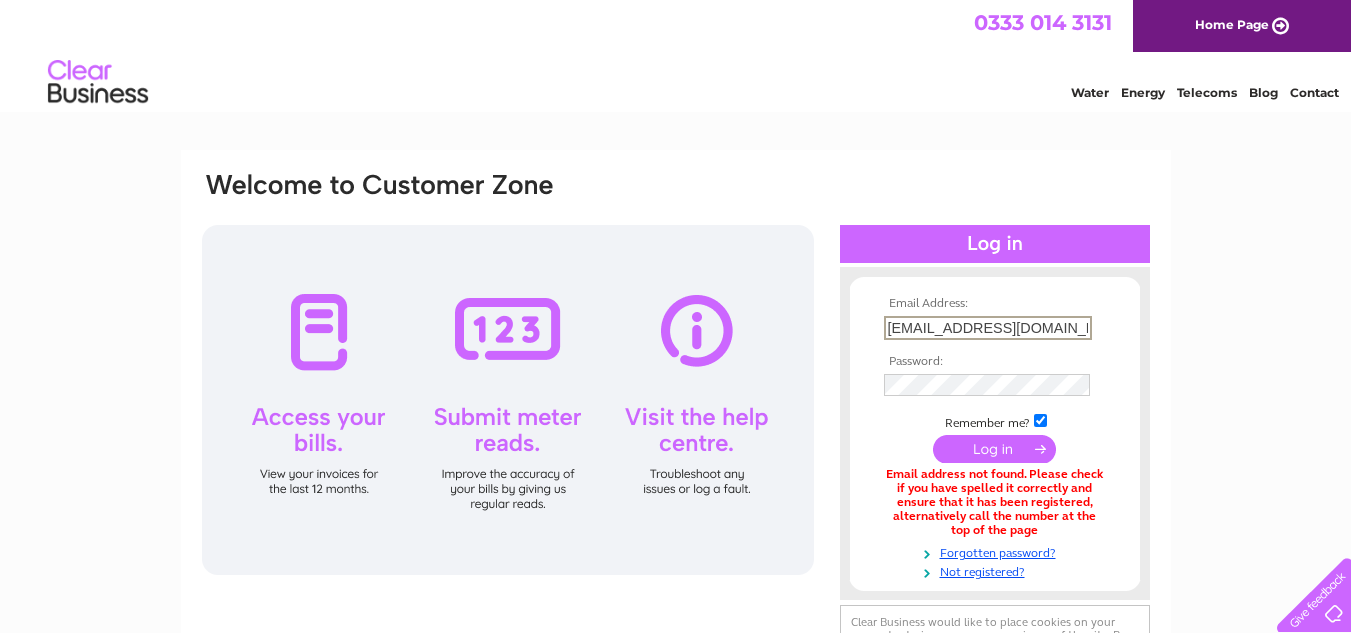 drag, startPoint x: 1079, startPoint y: 329, endPoint x: 1060, endPoint y: 328, distance: 19.026299 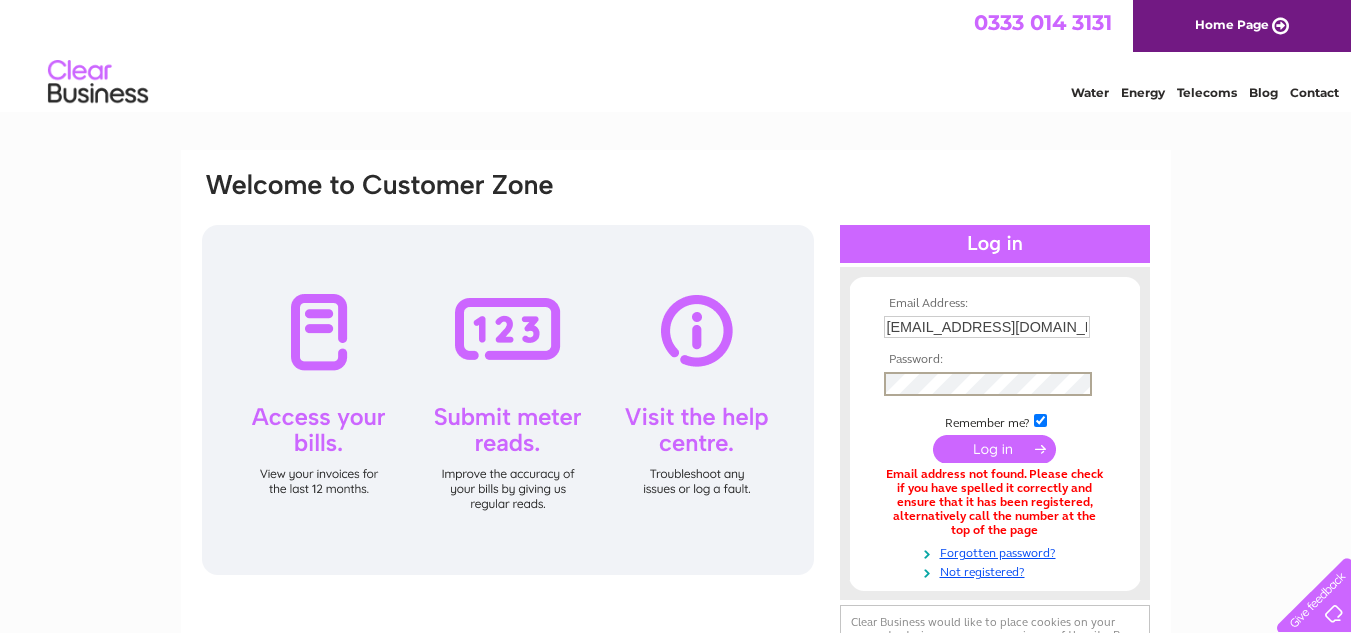 click at bounding box center [994, 449] 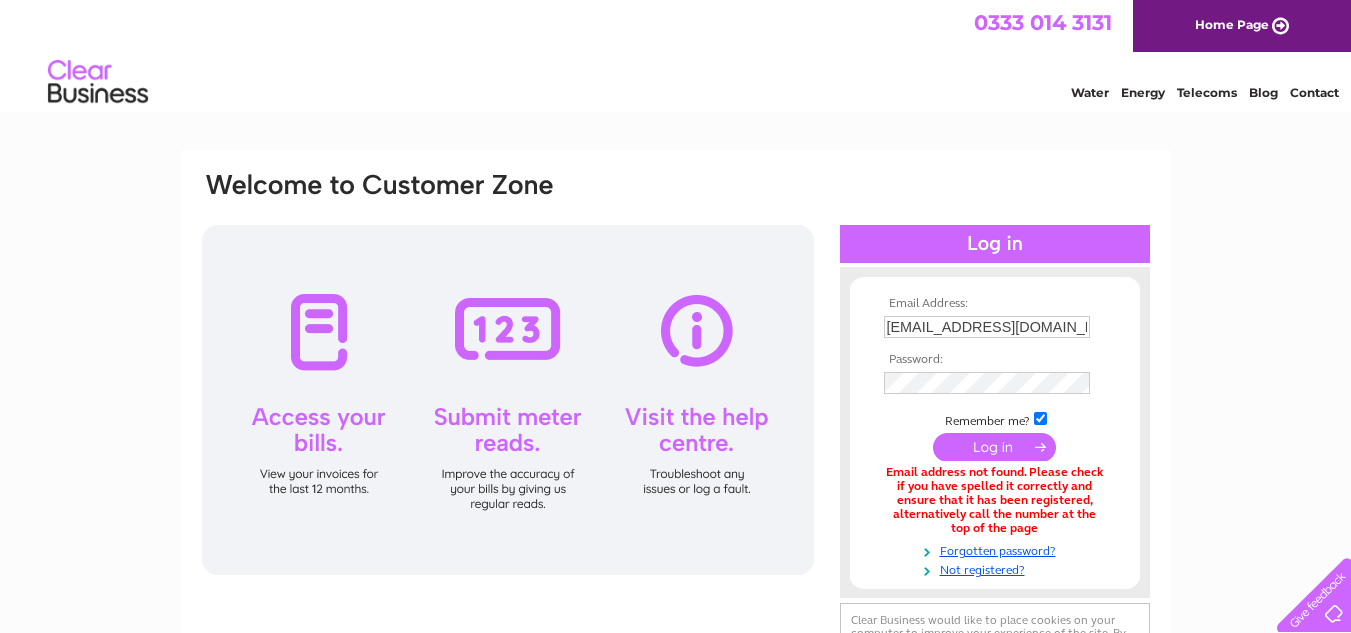 scroll, scrollTop: 0, scrollLeft: 0, axis: both 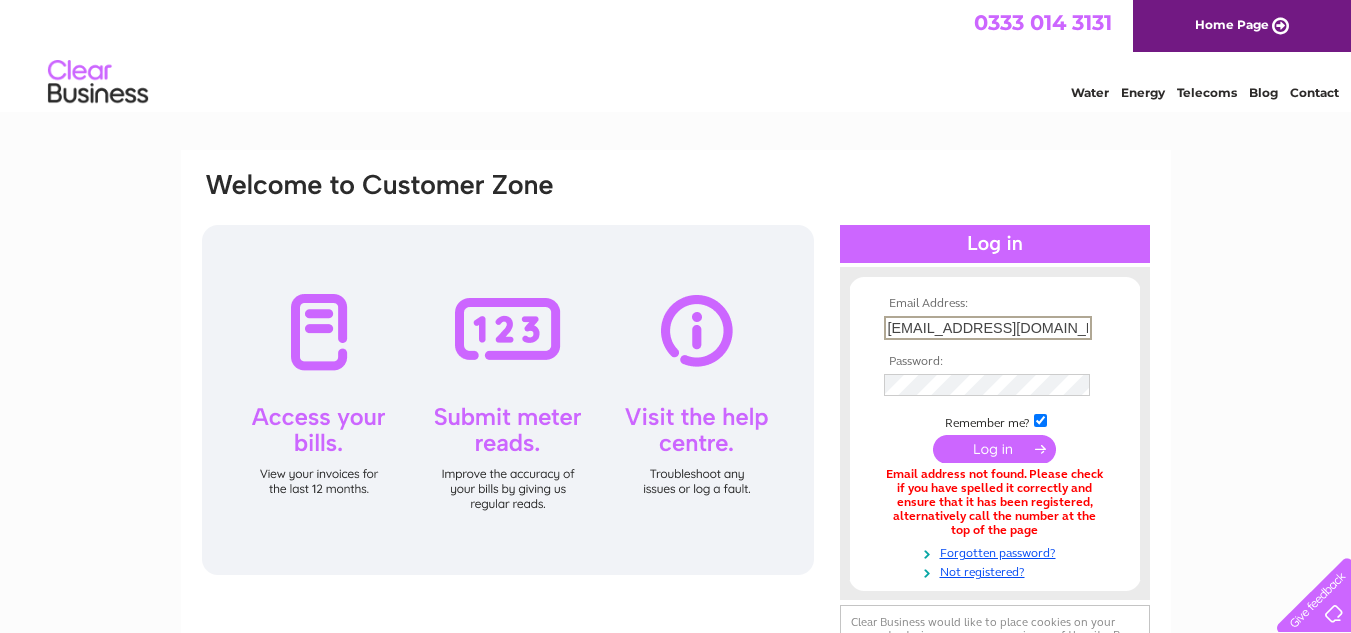 click on "sales@staffssheetmetal.com" at bounding box center [988, 328] 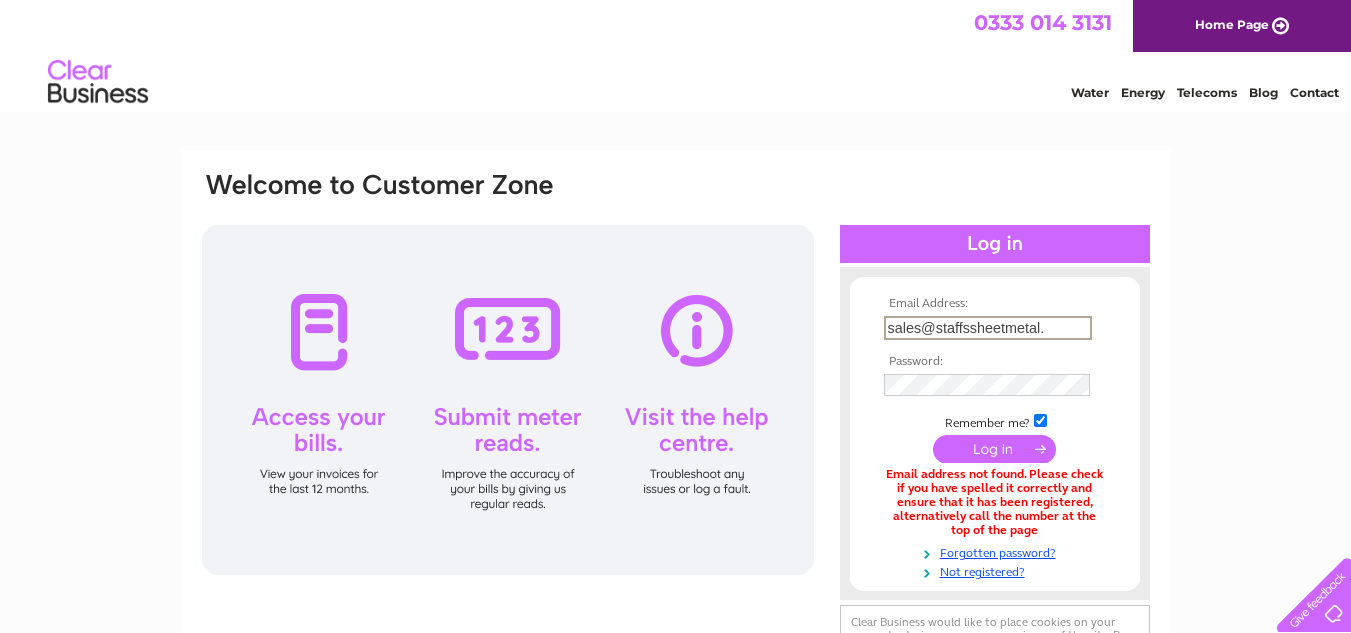 type on "[EMAIL_ADDRESS][DOMAIN_NAME]" 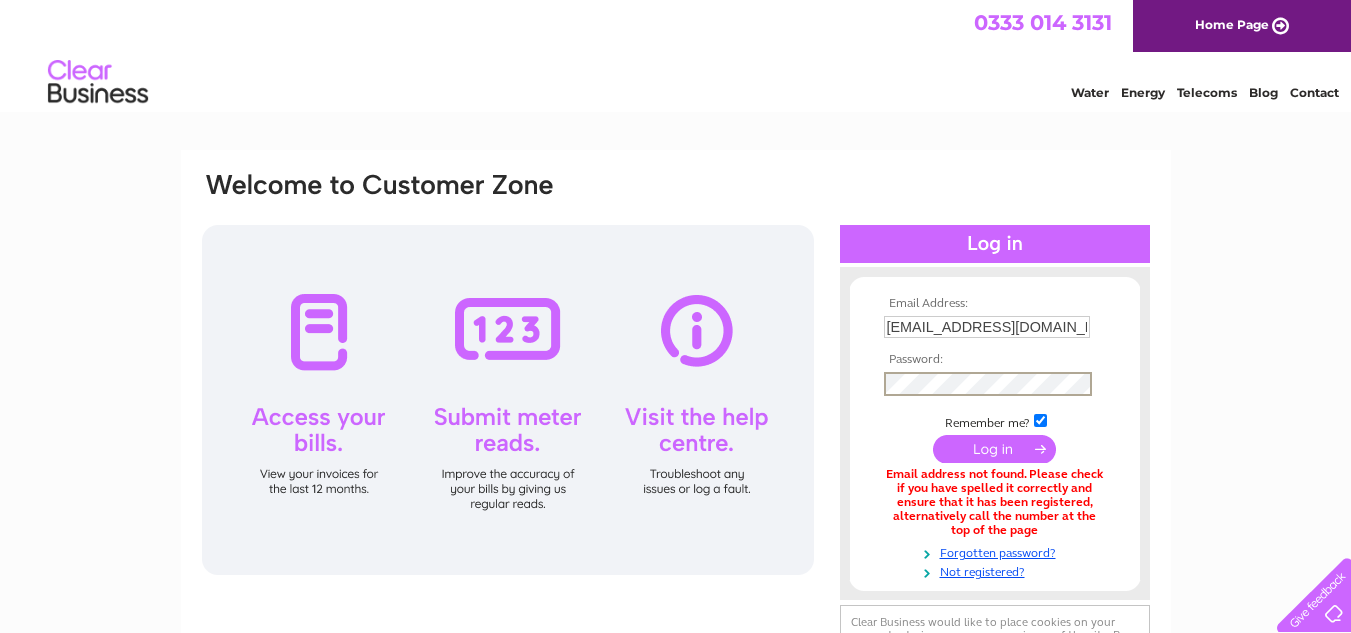 click at bounding box center [994, 449] 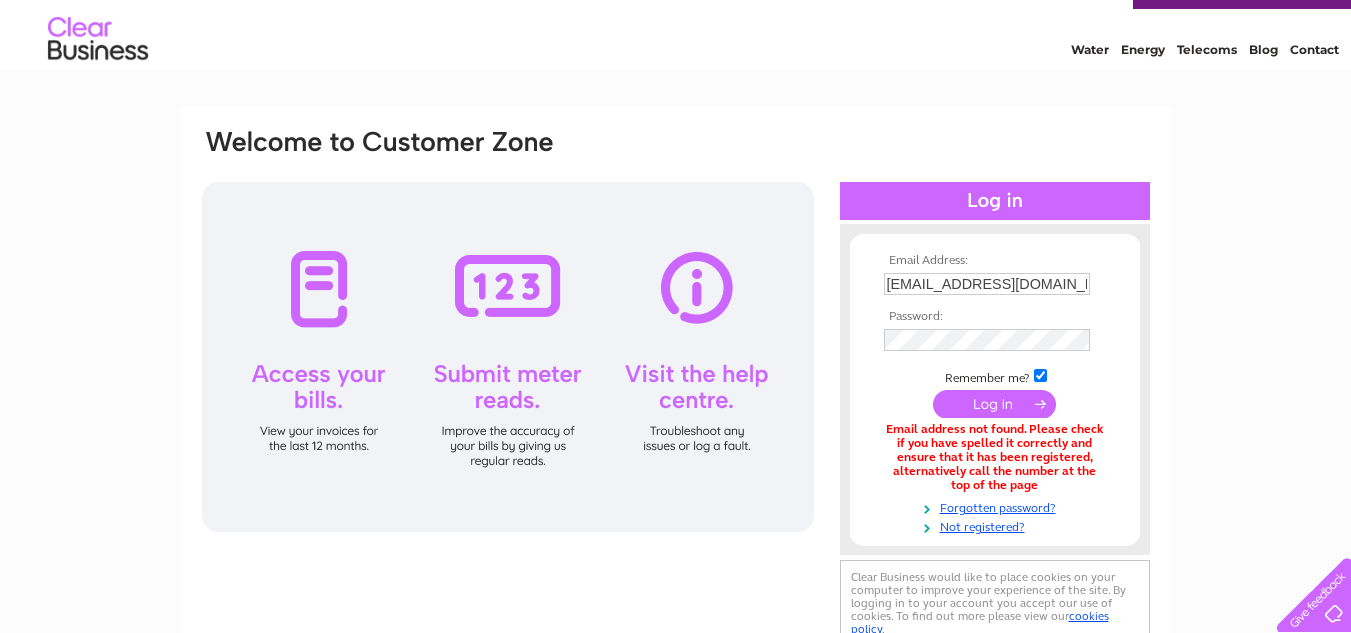 scroll, scrollTop: 0, scrollLeft: 0, axis: both 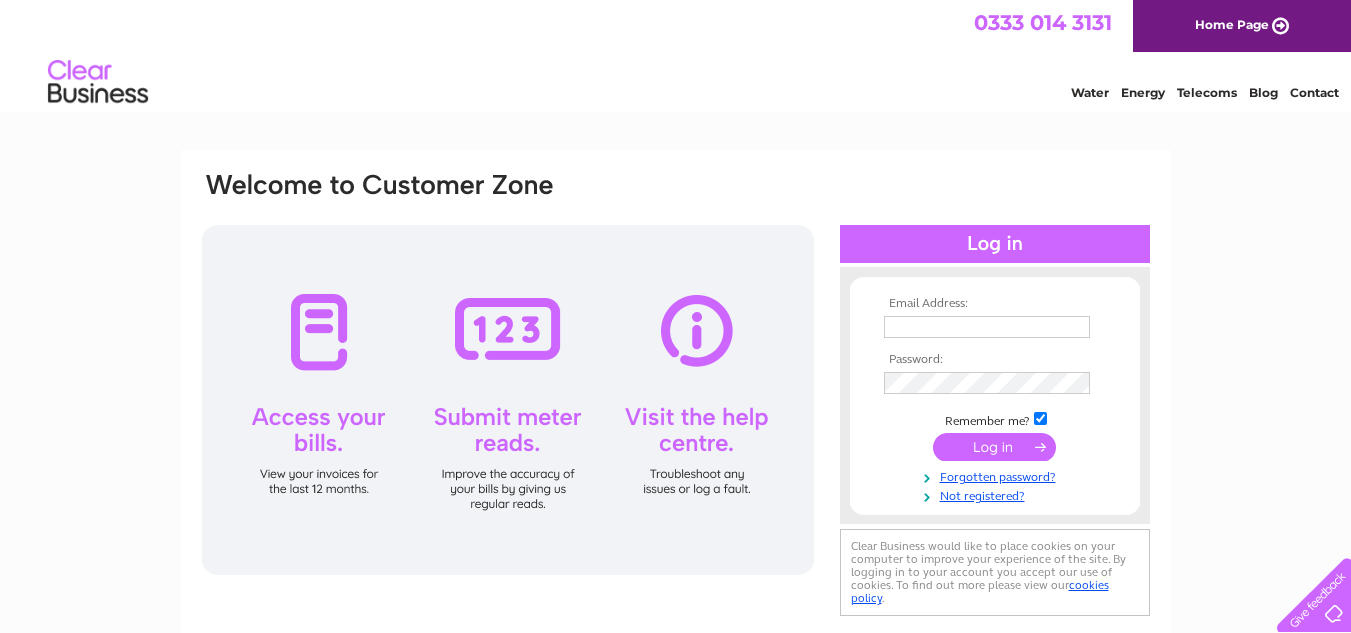 click at bounding box center (995, 327) 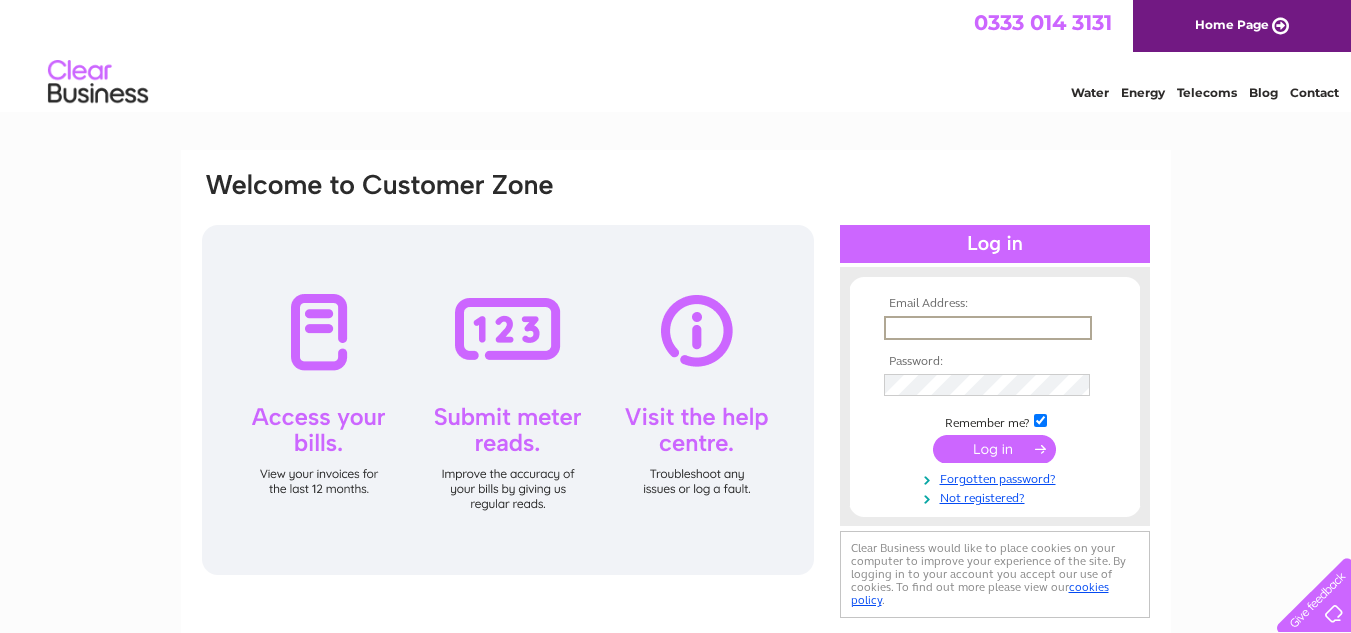click at bounding box center [988, 328] 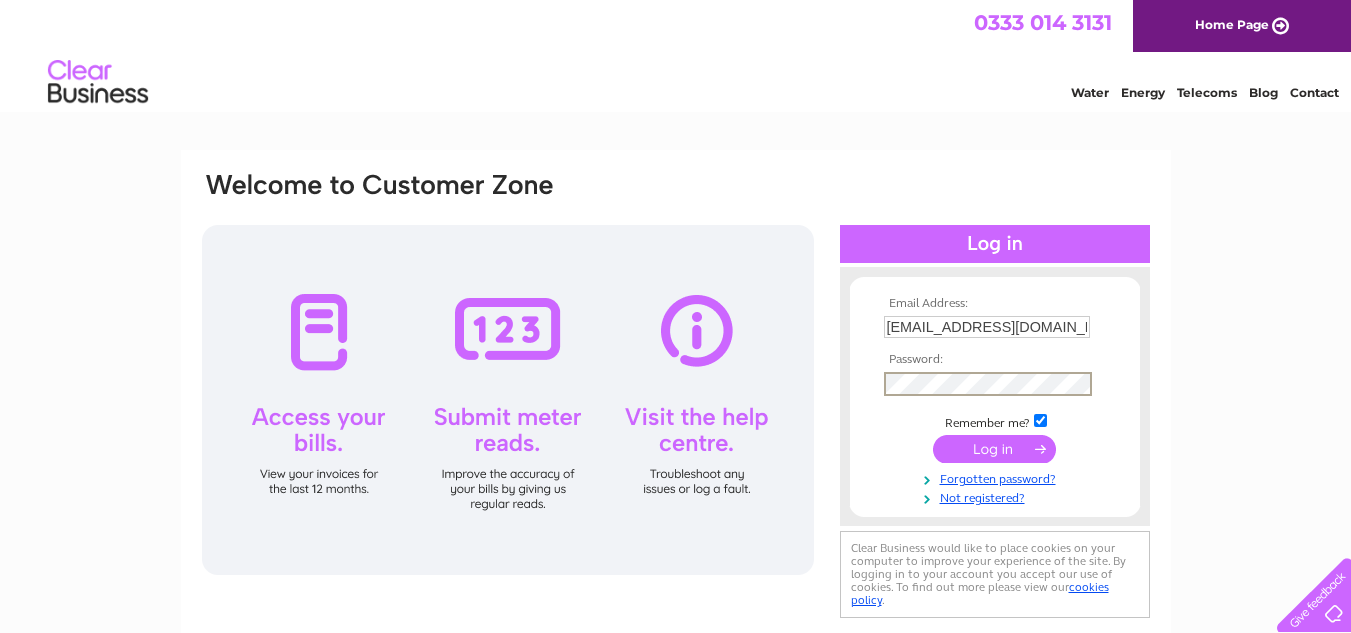 click at bounding box center [994, 449] 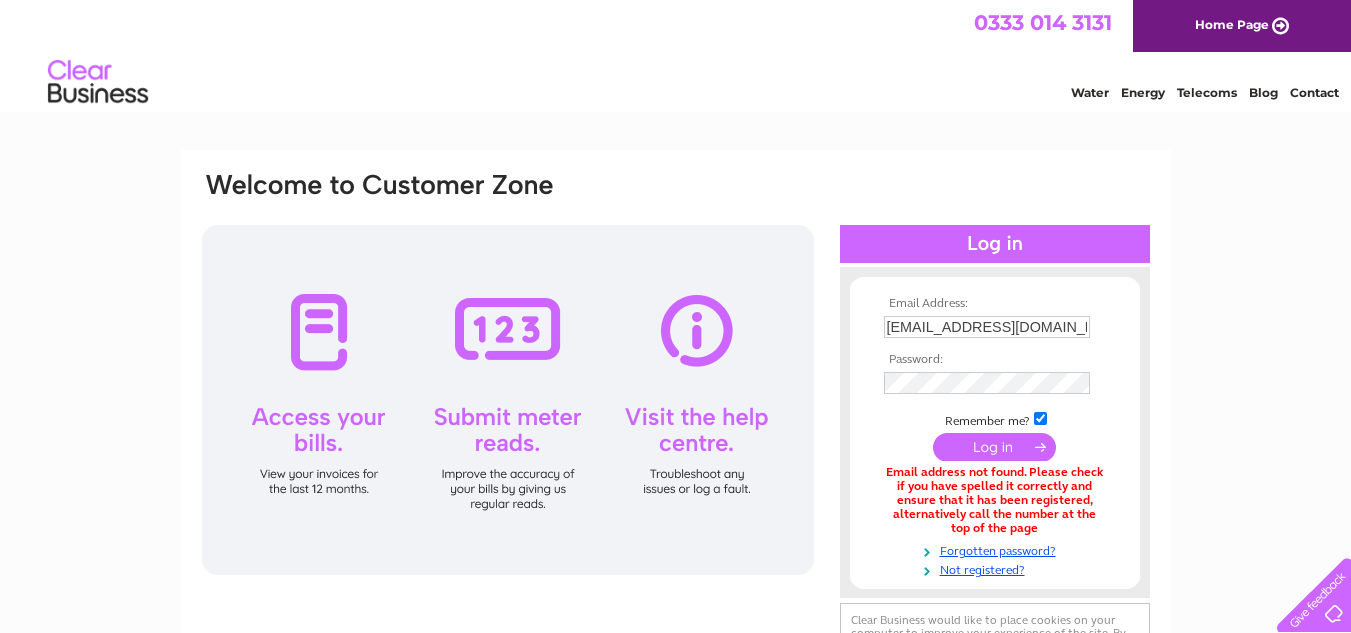 scroll, scrollTop: 0, scrollLeft: 0, axis: both 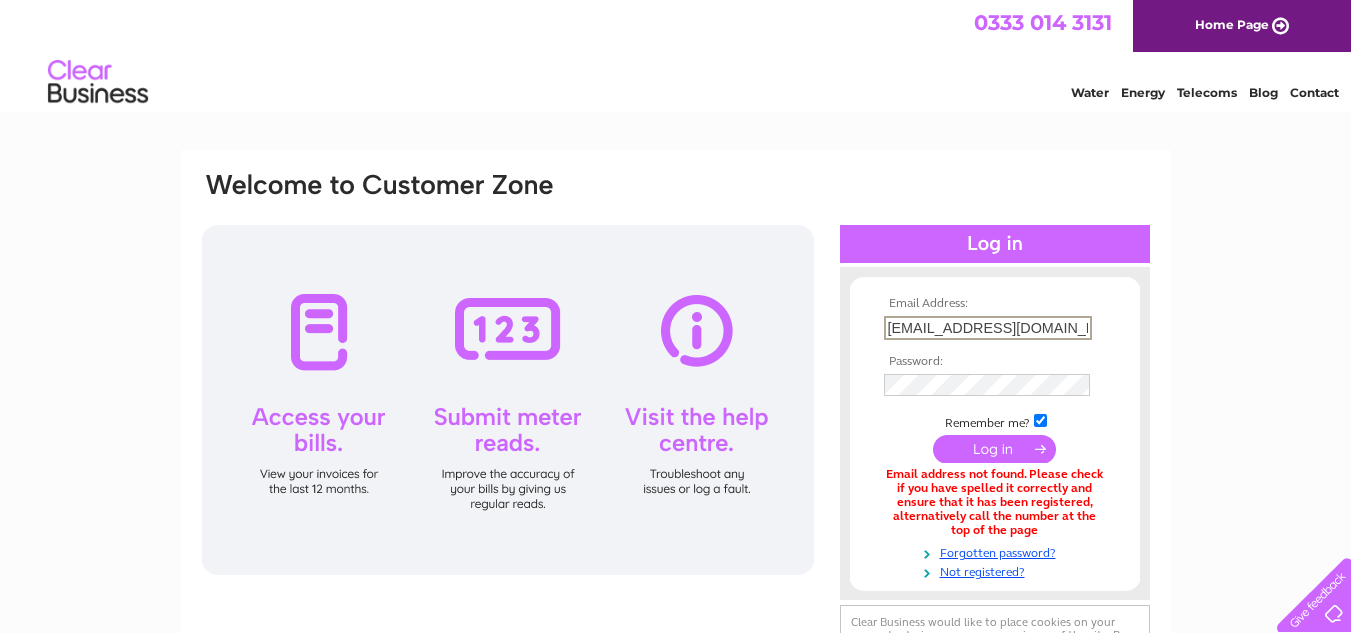 drag, startPoint x: 1077, startPoint y: 325, endPoint x: 1058, endPoint y: 326, distance: 19.026299 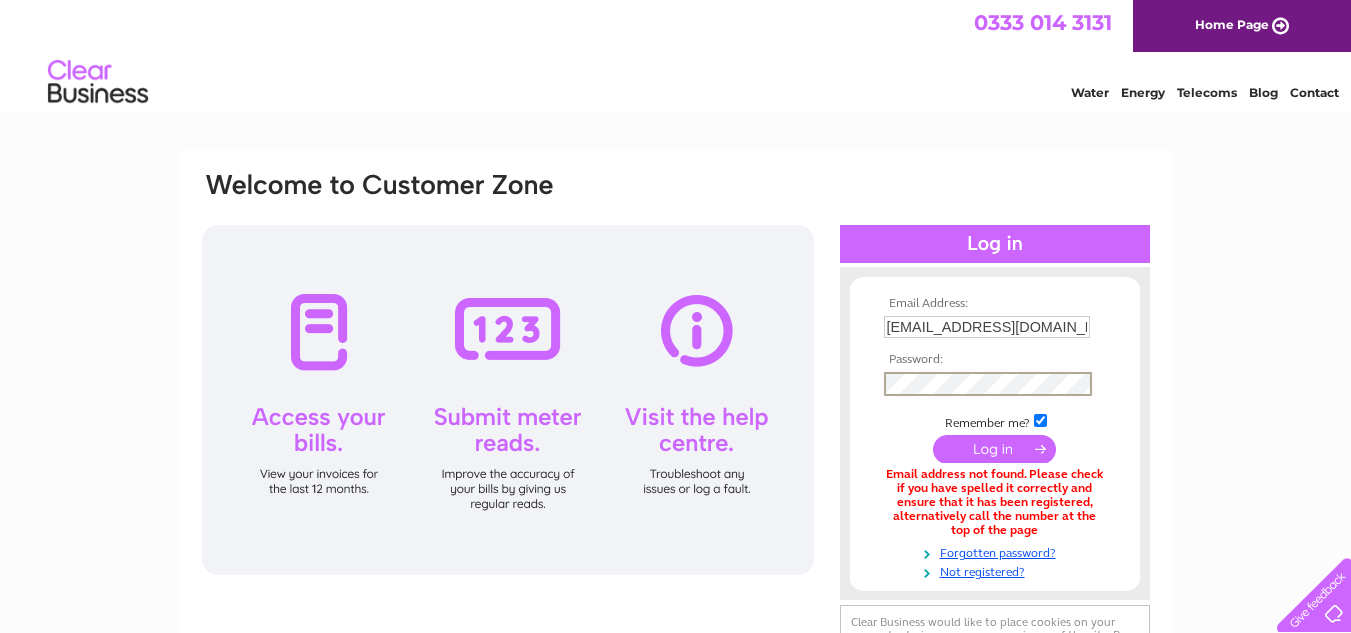 click at bounding box center [994, 449] 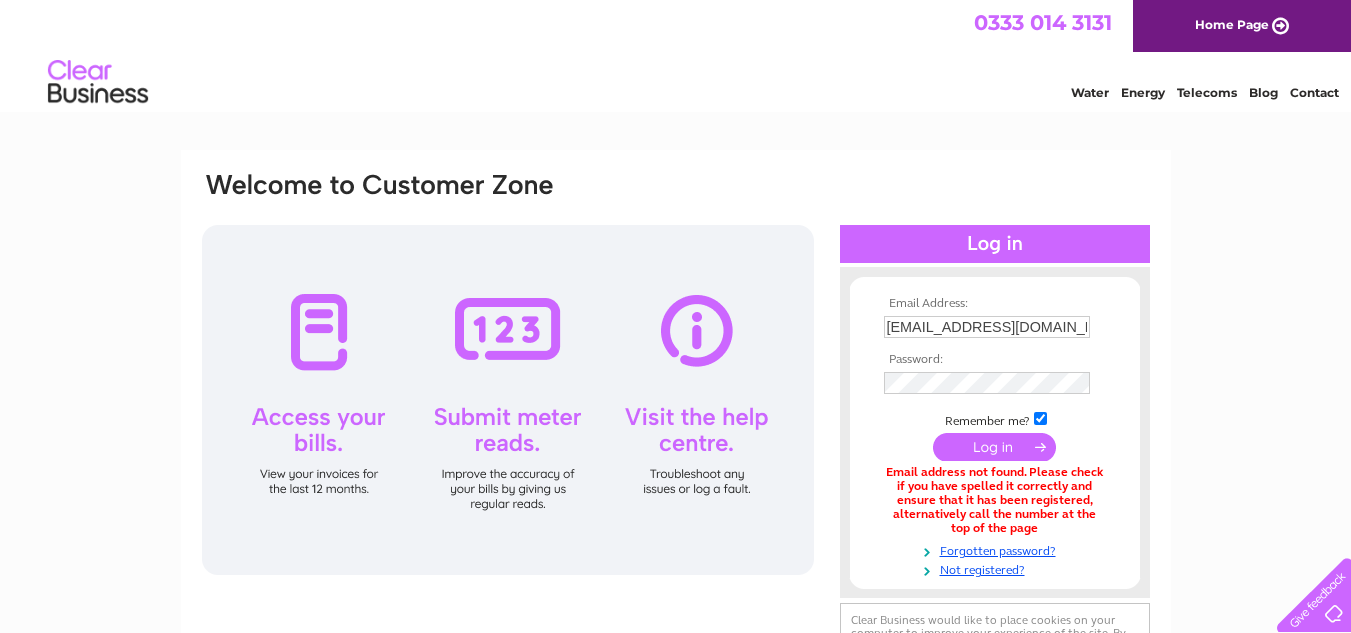 scroll, scrollTop: 0, scrollLeft: 0, axis: both 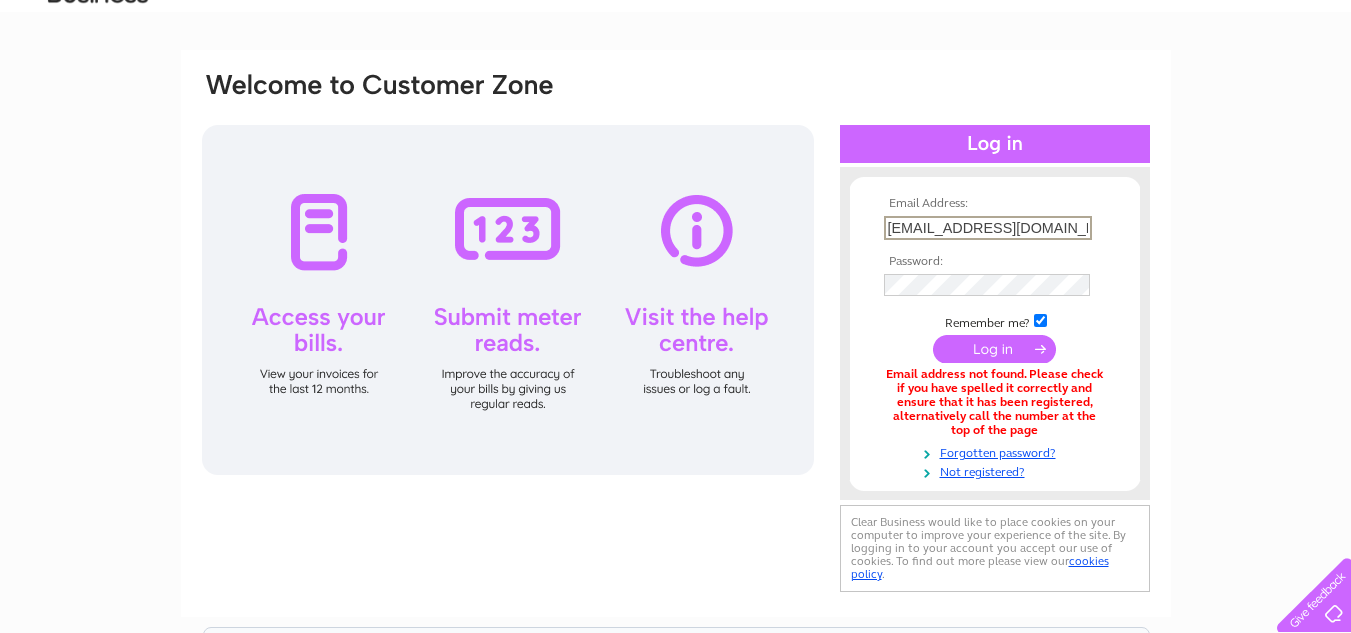 click on "sales@staffssheetmetal.com" at bounding box center (988, 228) 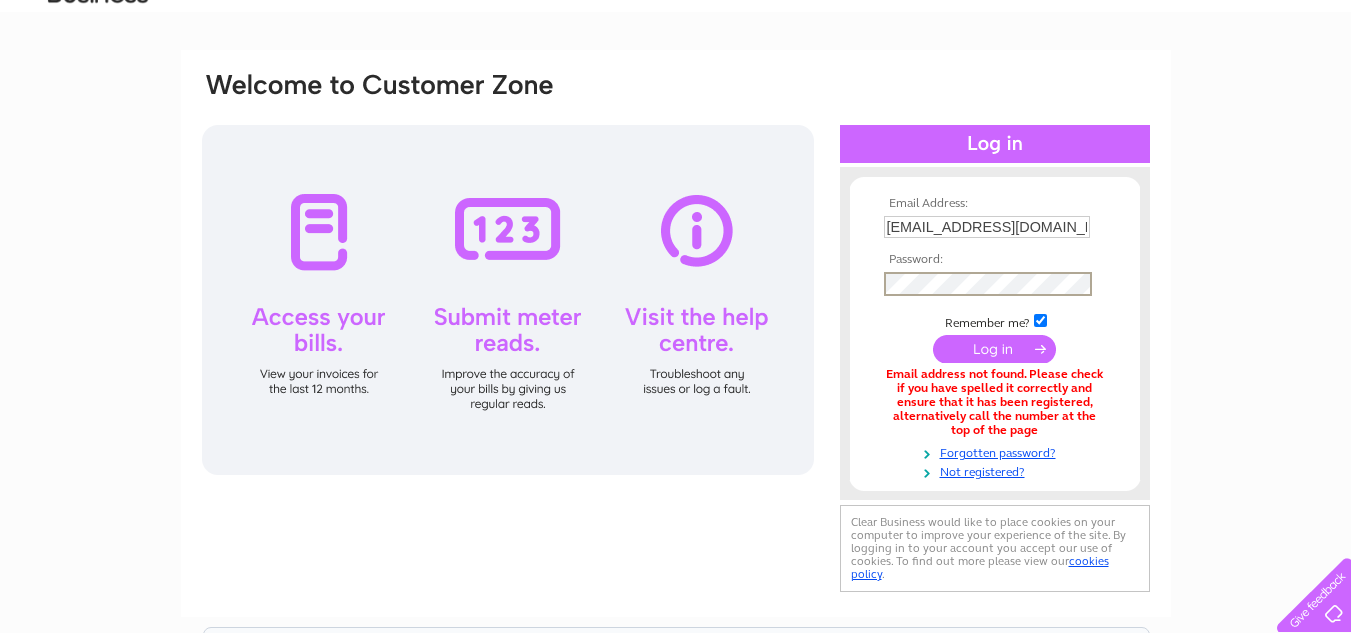 click at bounding box center (994, 349) 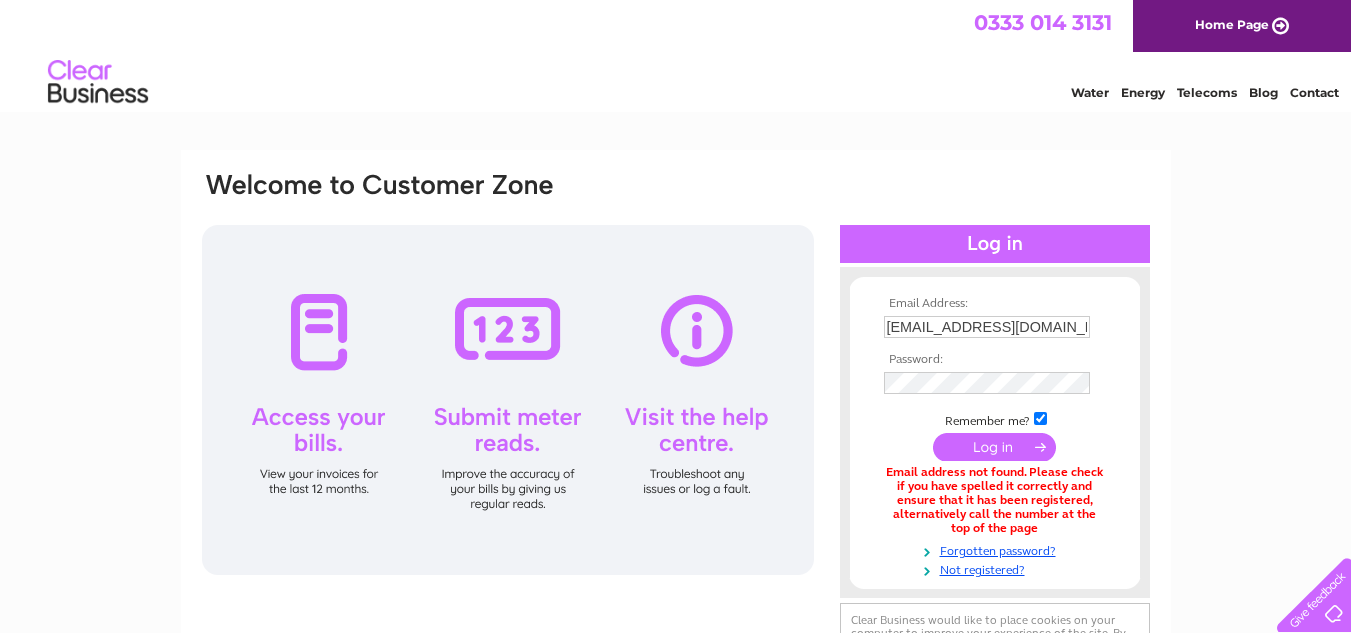 scroll, scrollTop: 0, scrollLeft: 0, axis: both 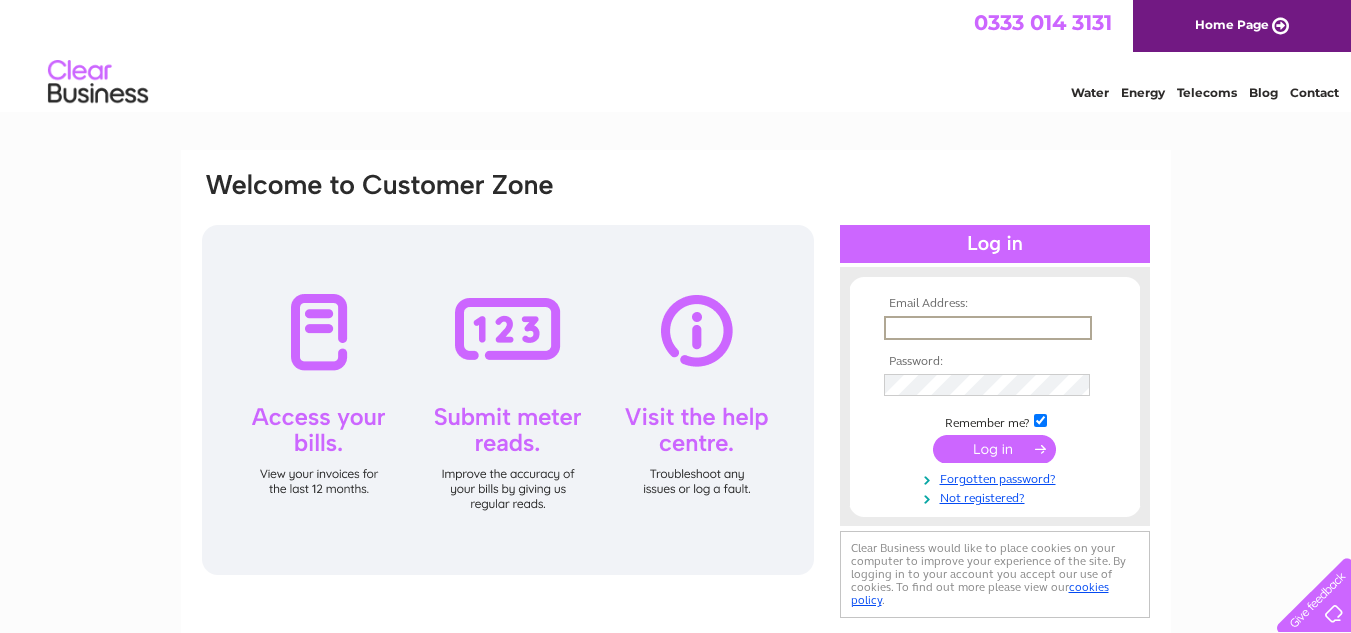click at bounding box center (988, 328) 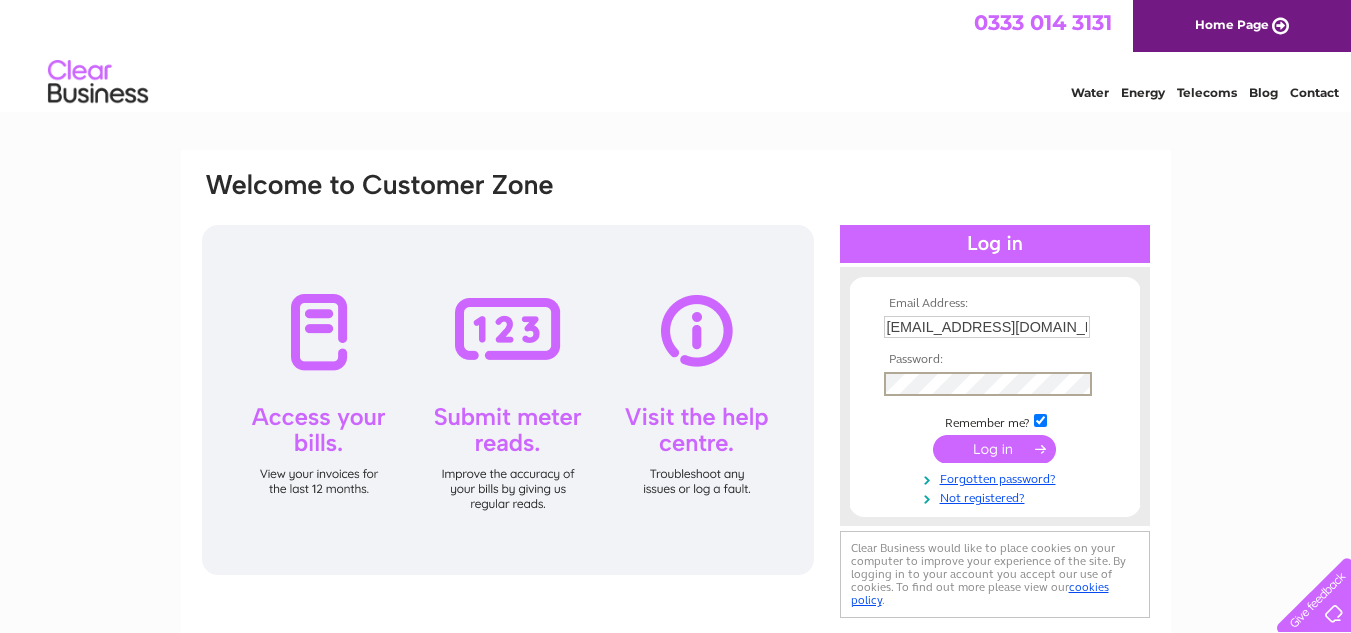 click on "[EMAIL_ADDRESS][DOMAIN_NAME]" at bounding box center [987, 327] 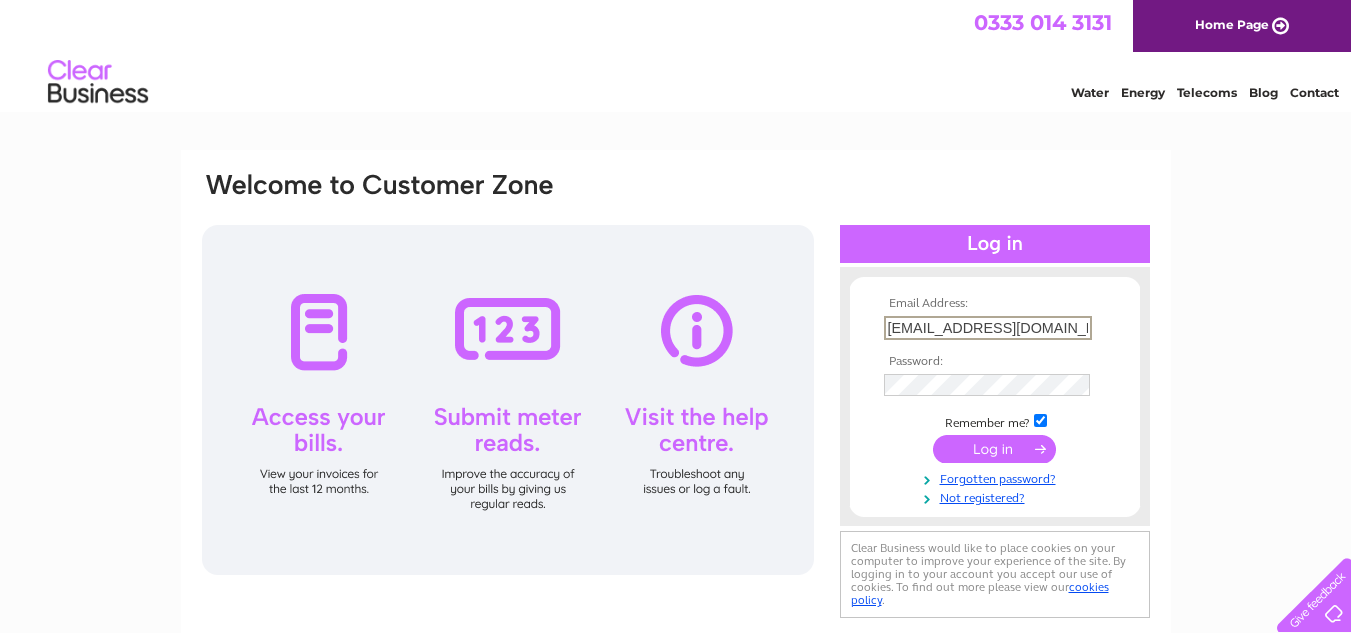 type on "[EMAIL_ADDRESS][DOMAIN_NAME]" 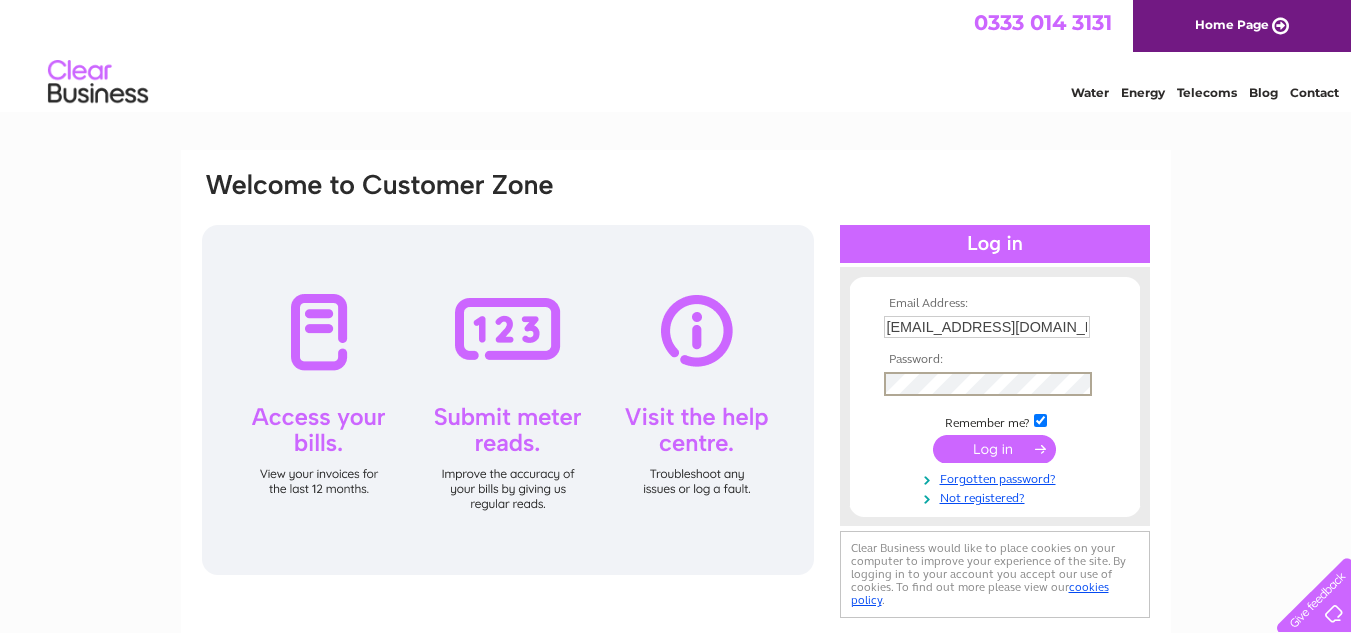click at bounding box center (994, 449) 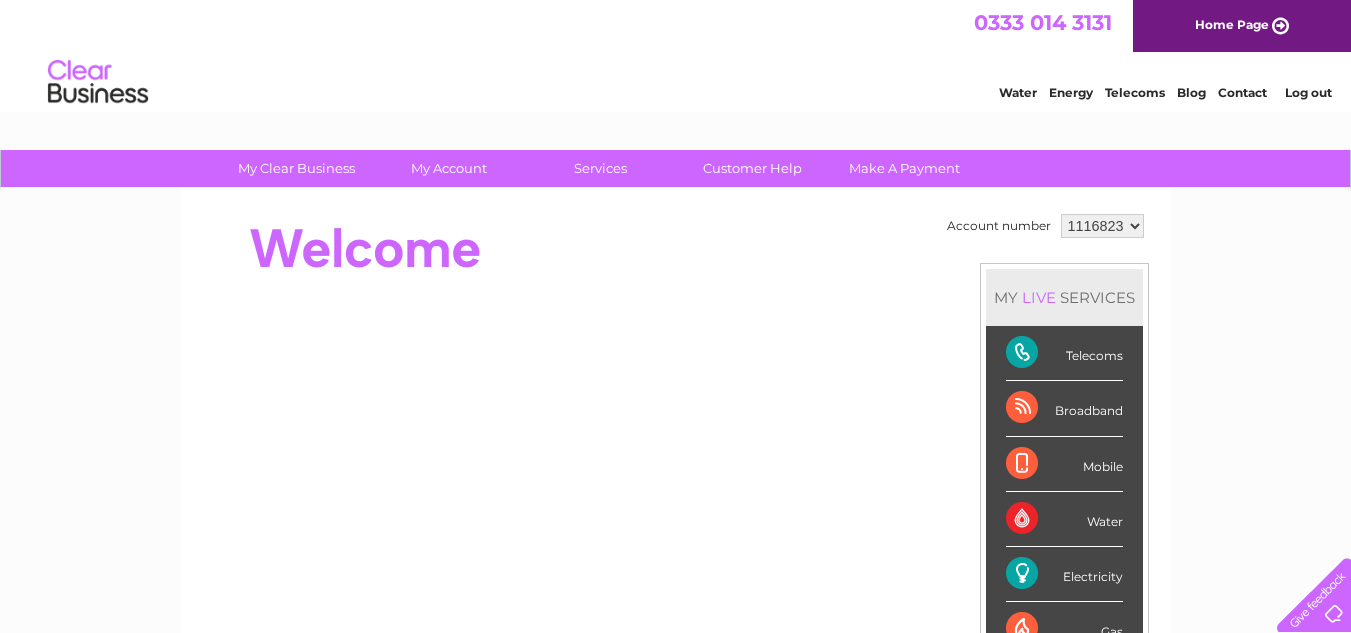 scroll, scrollTop: 0, scrollLeft: 0, axis: both 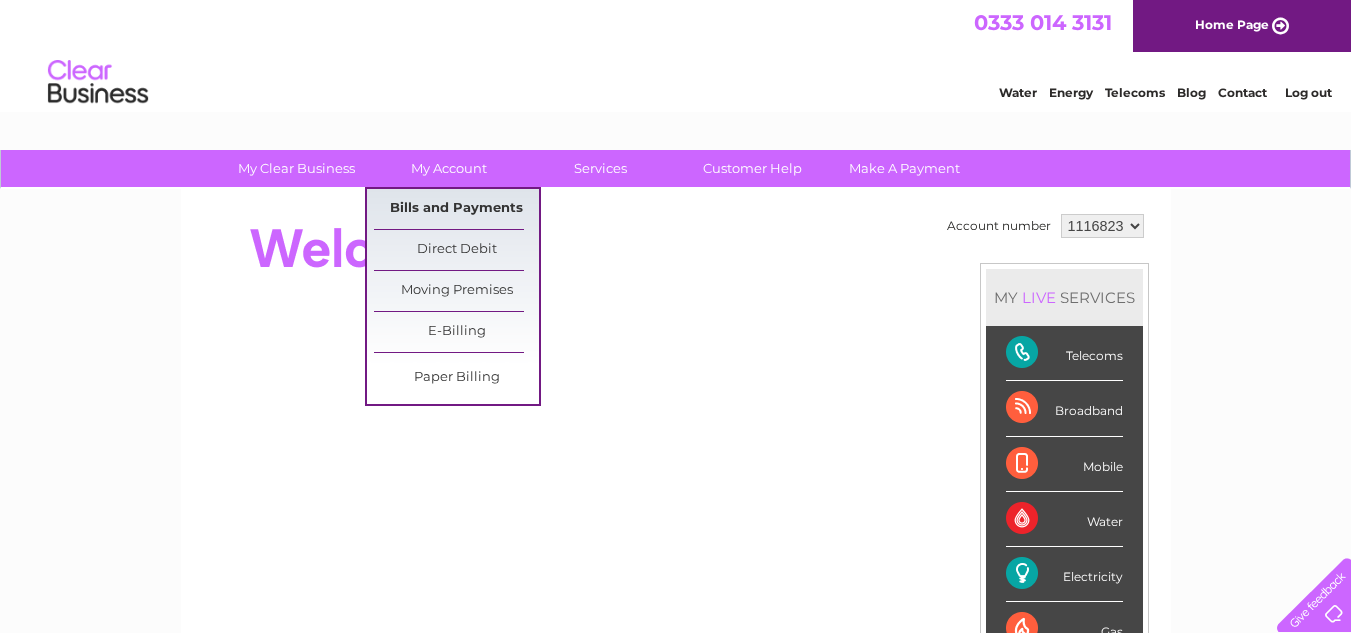 click on "Bills and Payments" at bounding box center [456, 209] 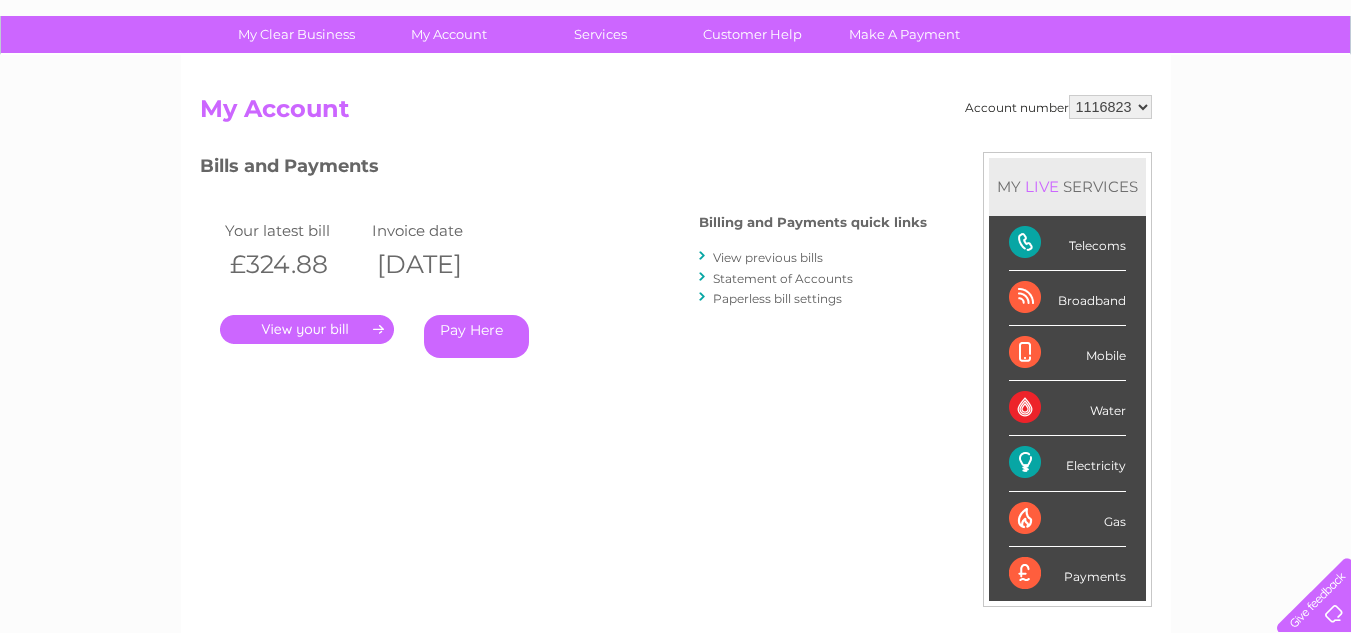 scroll, scrollTop: 100, scrollLeft: 0, axis: vertical 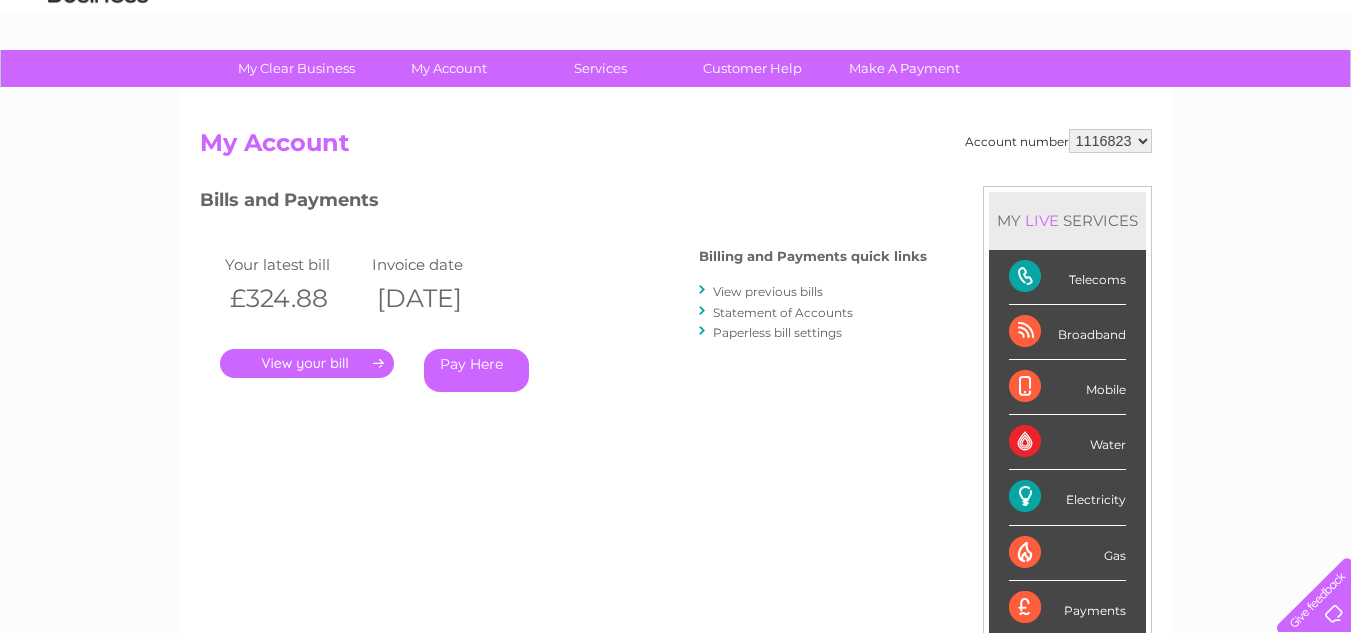 click on "." at bounding box center (307, 363) 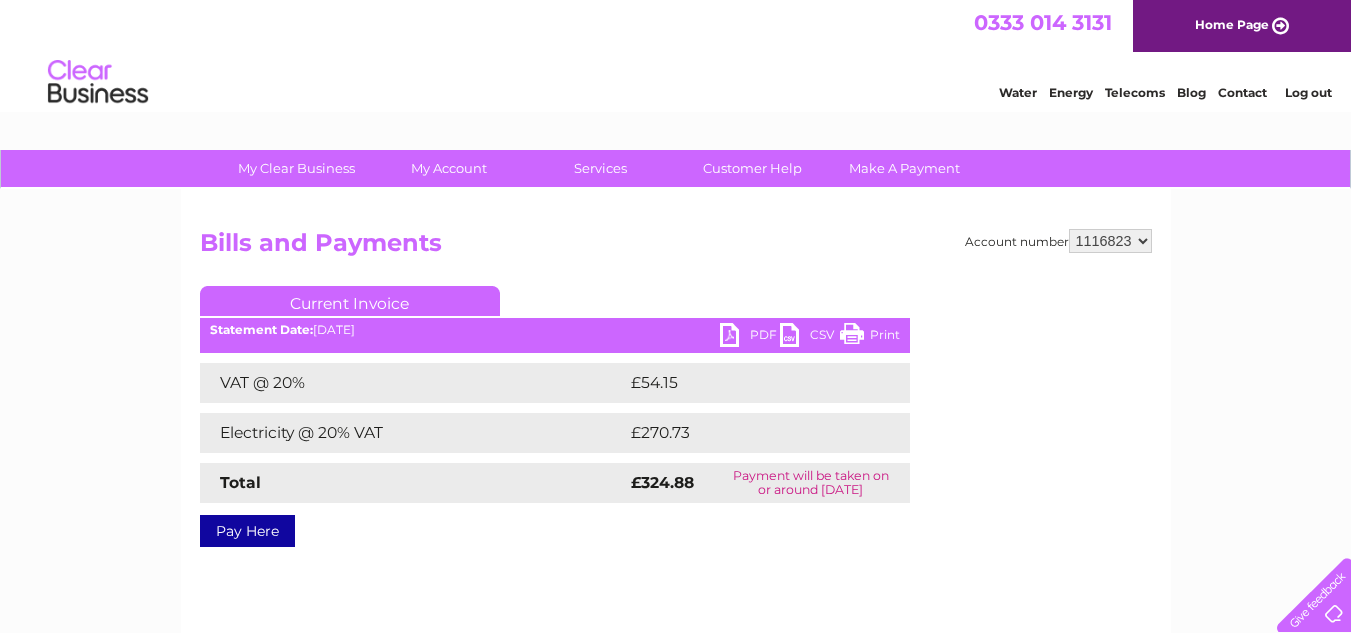 scroll, scrollTop: 0, scrollLeft: 0, axis: both 